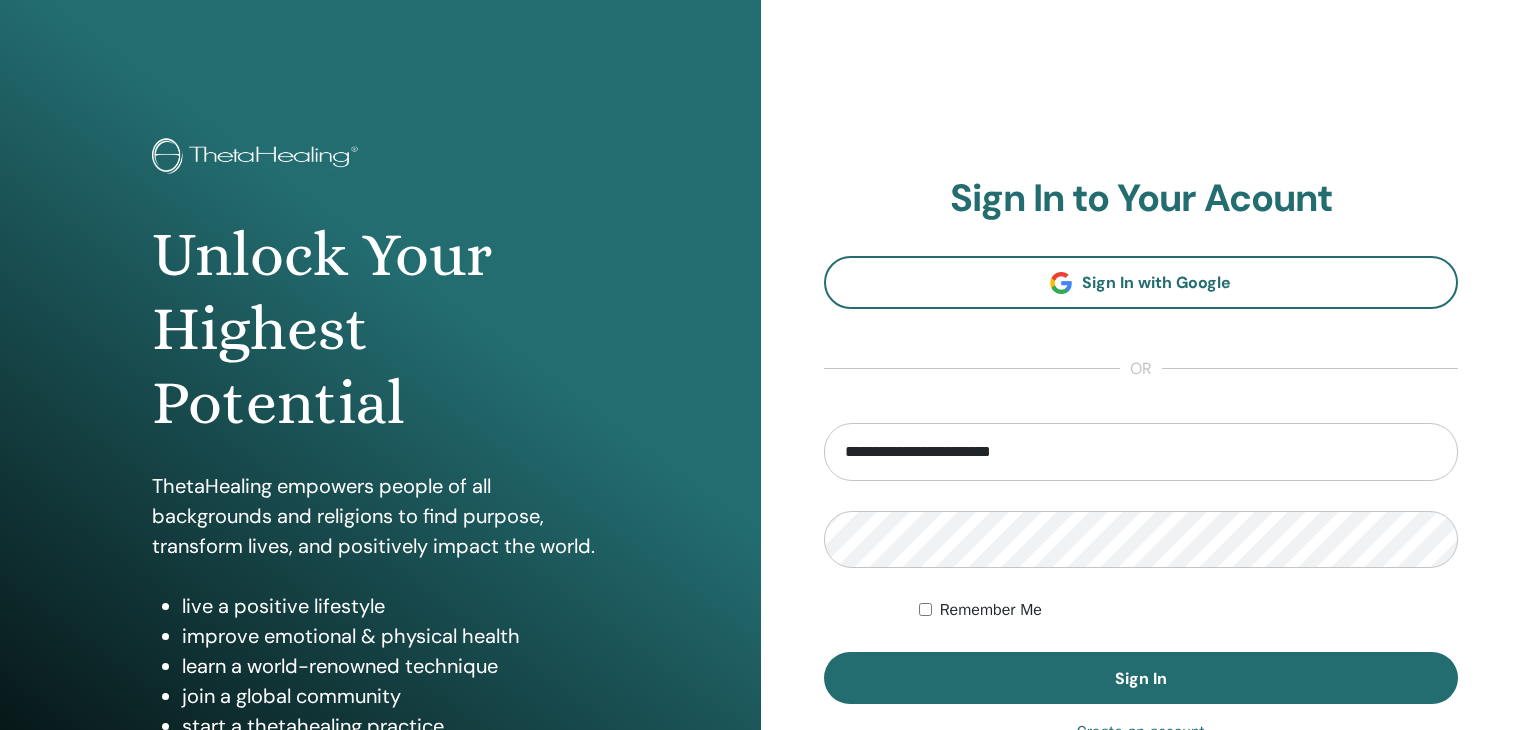 scroll, scrollTop: 0, scrollLeft: 0, axis: both 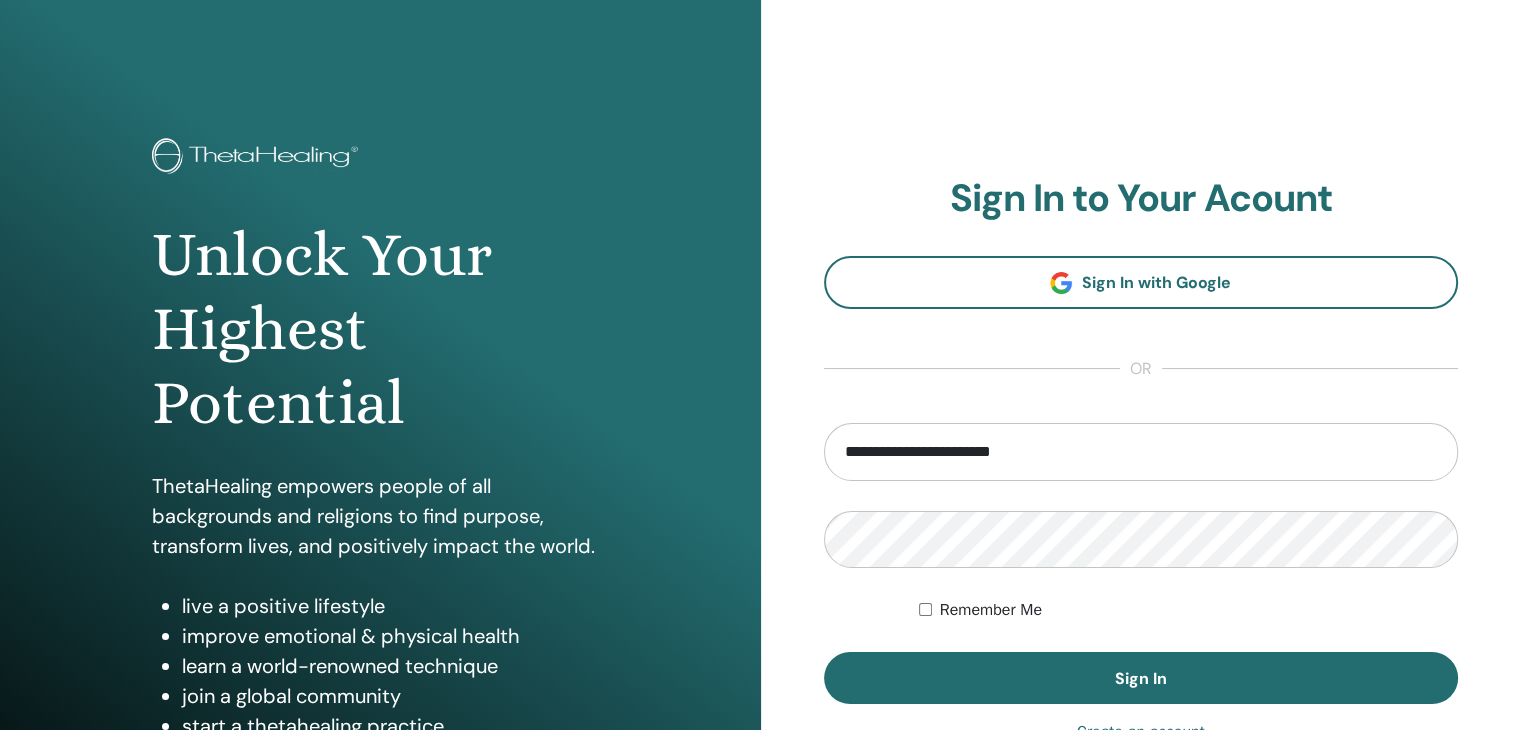 click on "Sign In" at bounding box center (1141, 678) 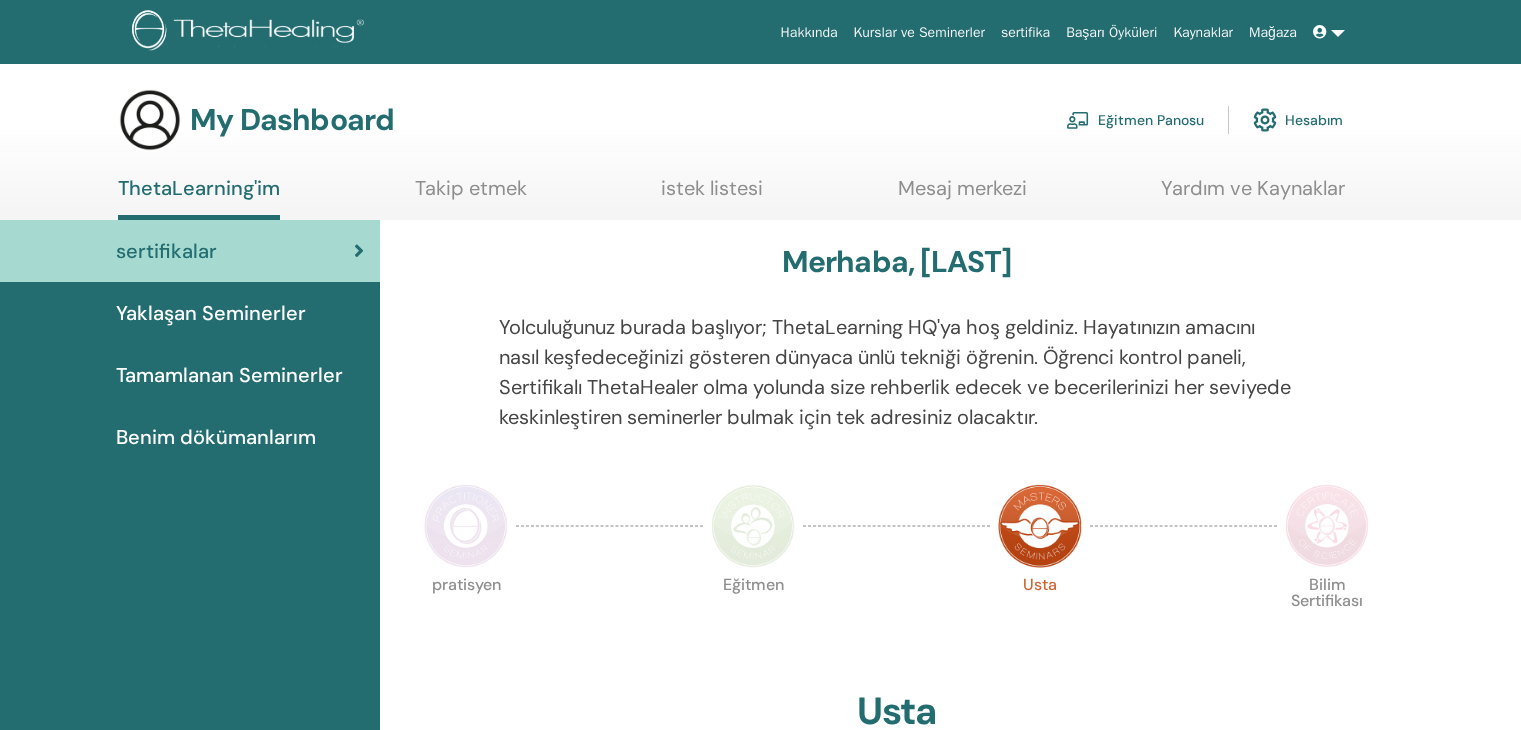 scroll, scrollTop: 0, scrollLeft: 0, axis: both 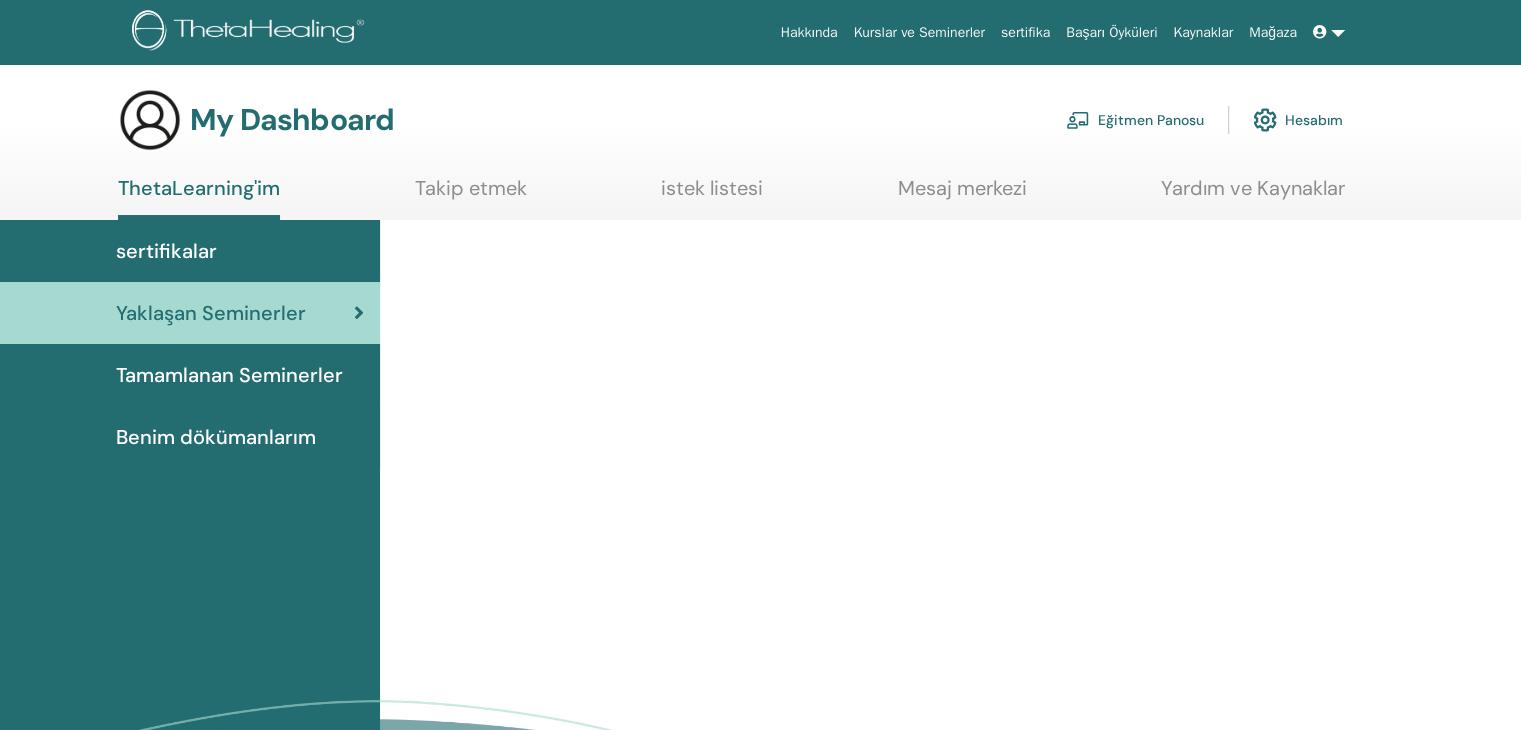 click on "Tamamlanan Seminerler" at bounding box center [229, 375] 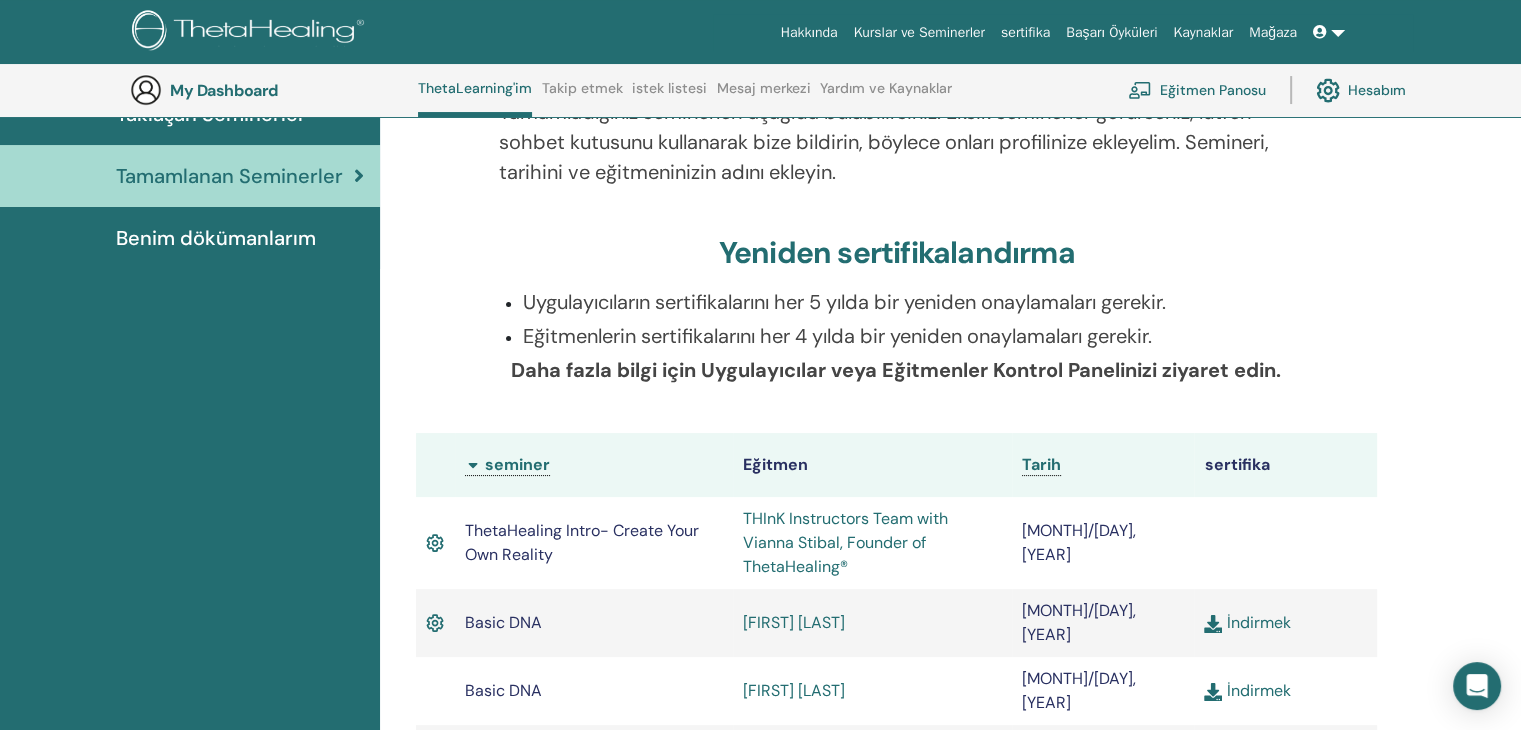 scroll, scrollTop: 0, scrollLeft: 0, axis: both 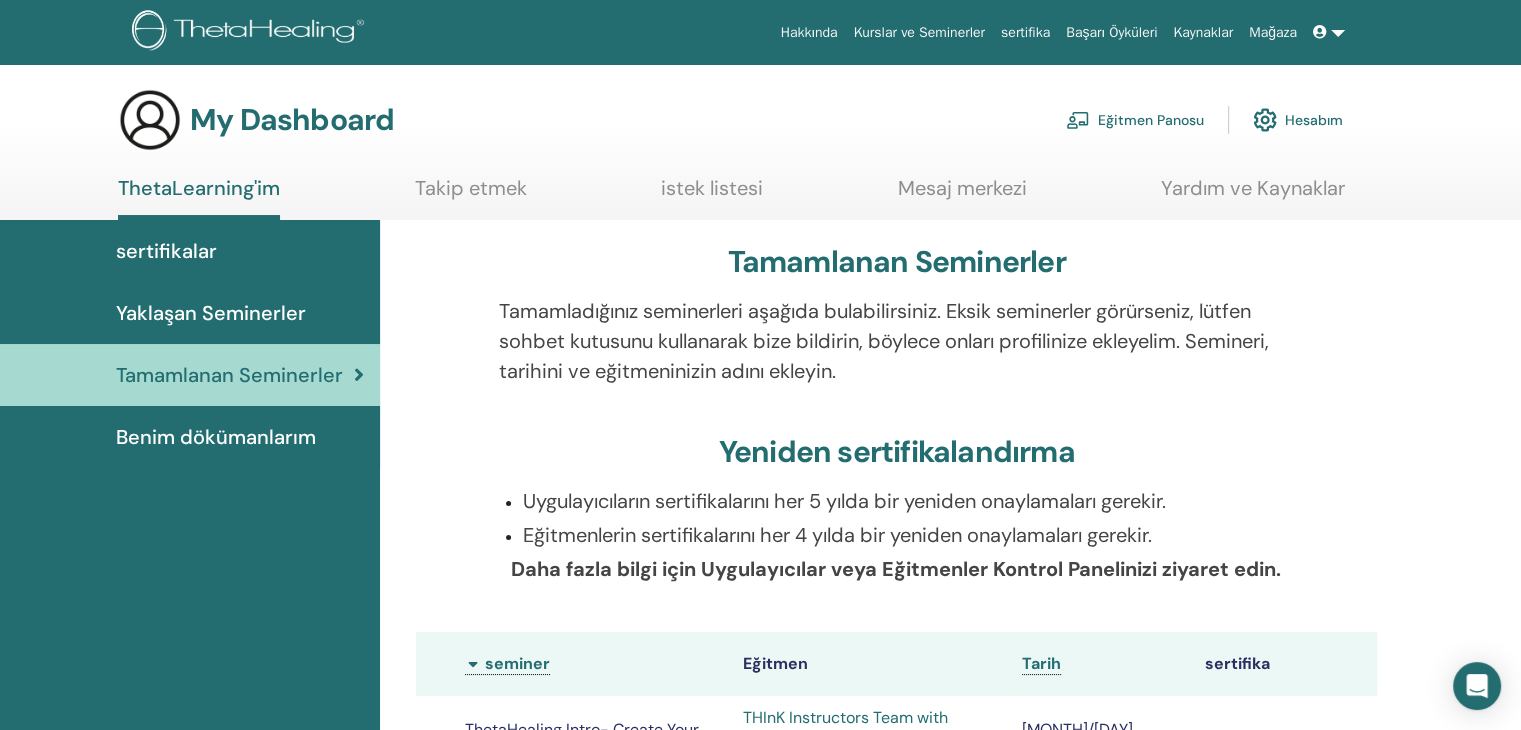 click at bounding box center (1329, 32) 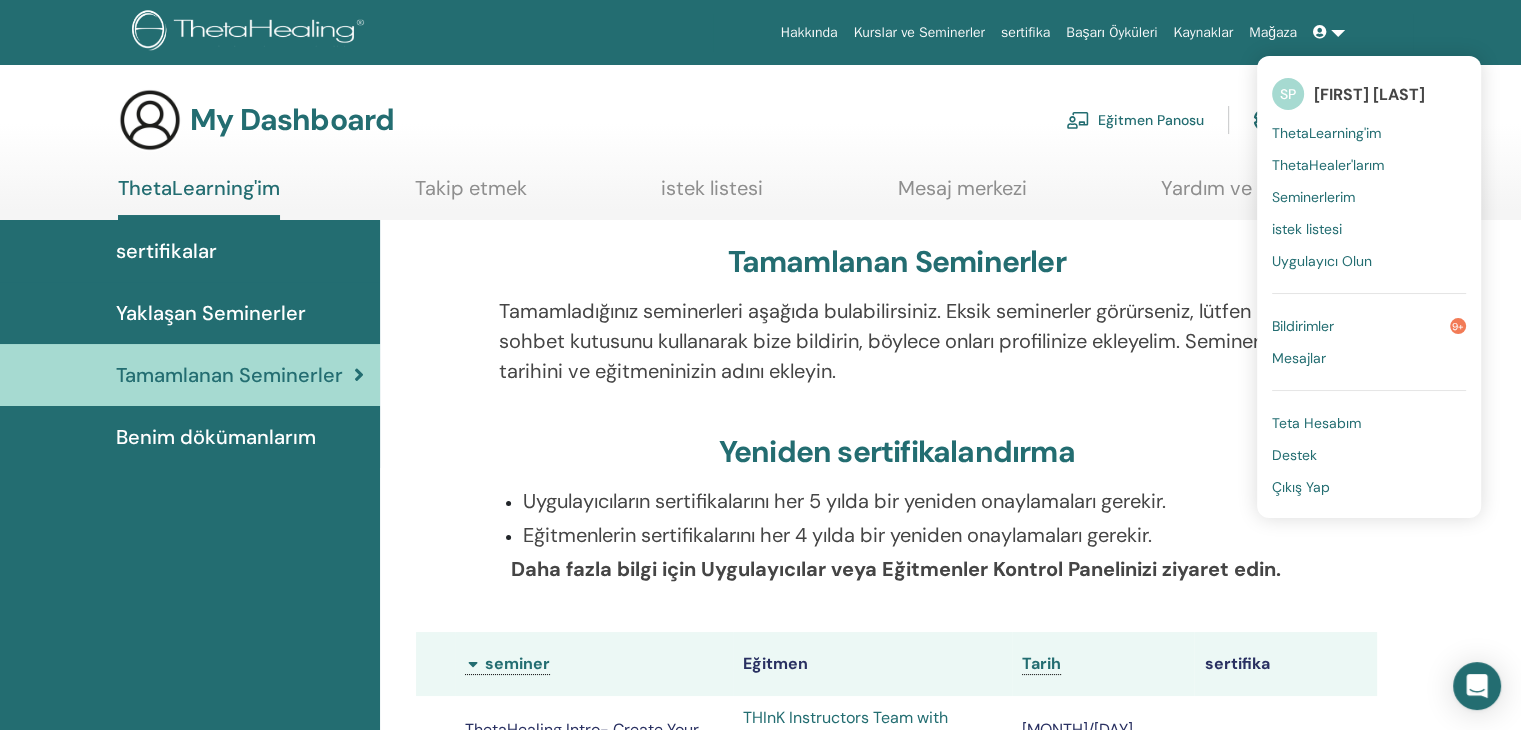 click on "ThetaHealer'larım" at bounding box center [1328, 165] 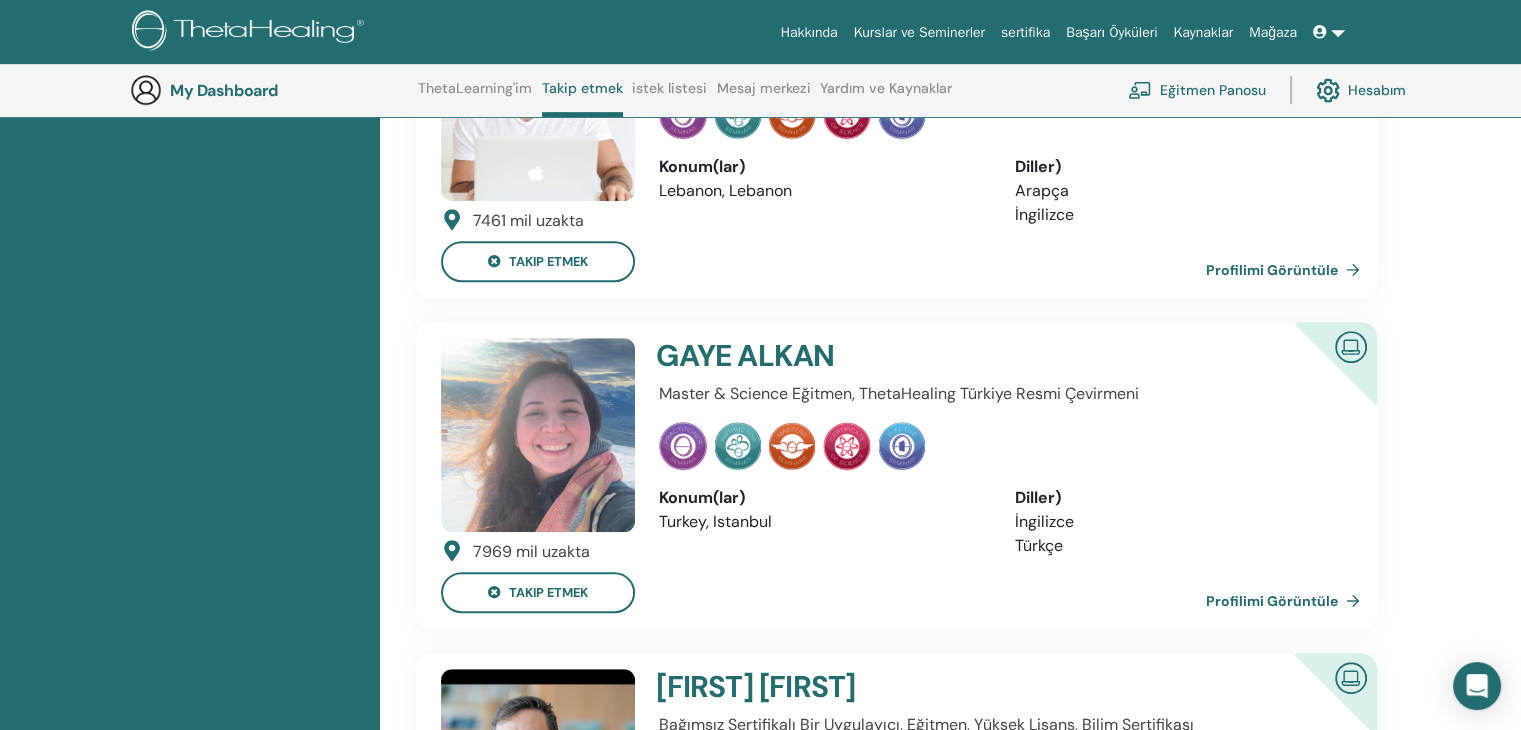 scroll, scrollTop: 952, scrollLeft: 0, axis: vertical 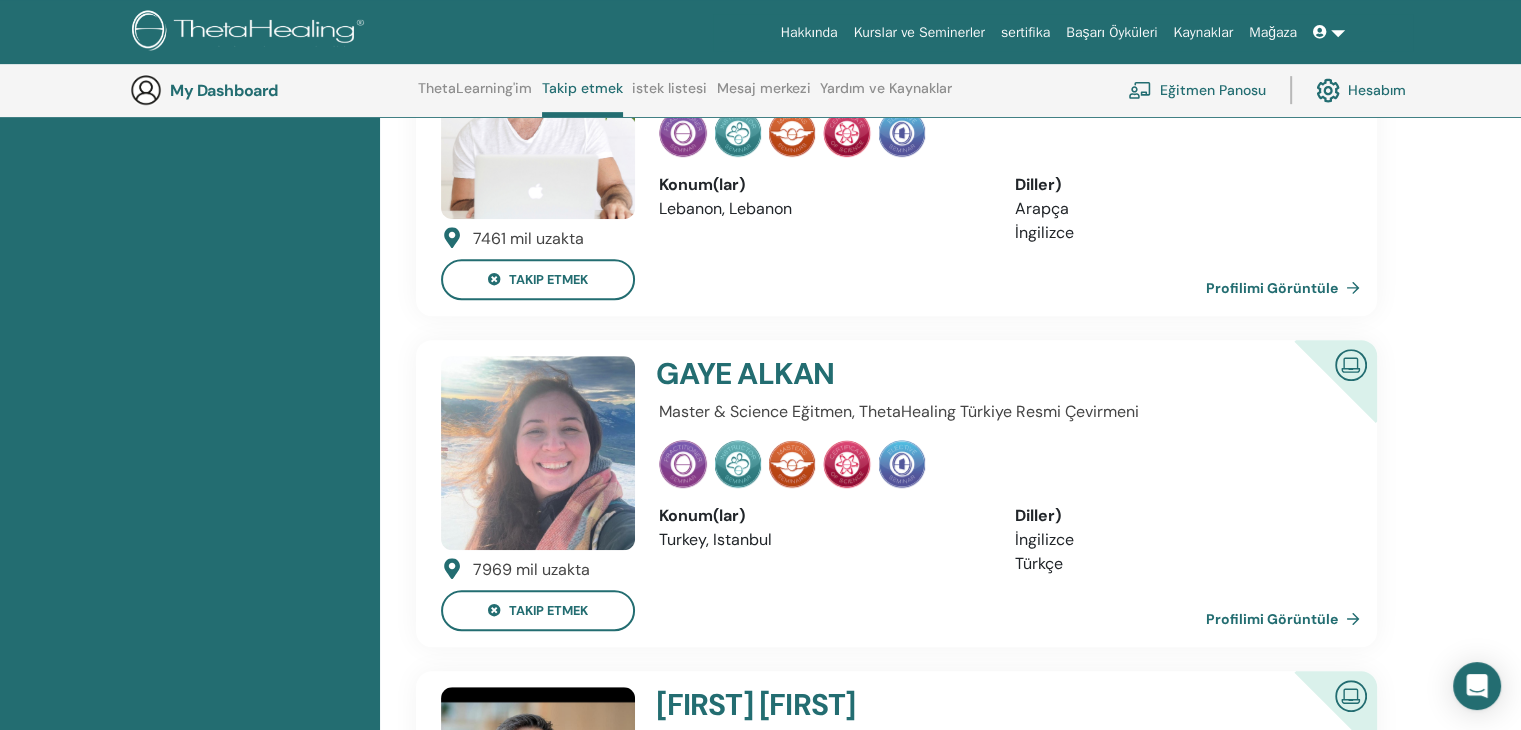 click on "Profilimi Görüntüle" at bounding box center [1287, 619] 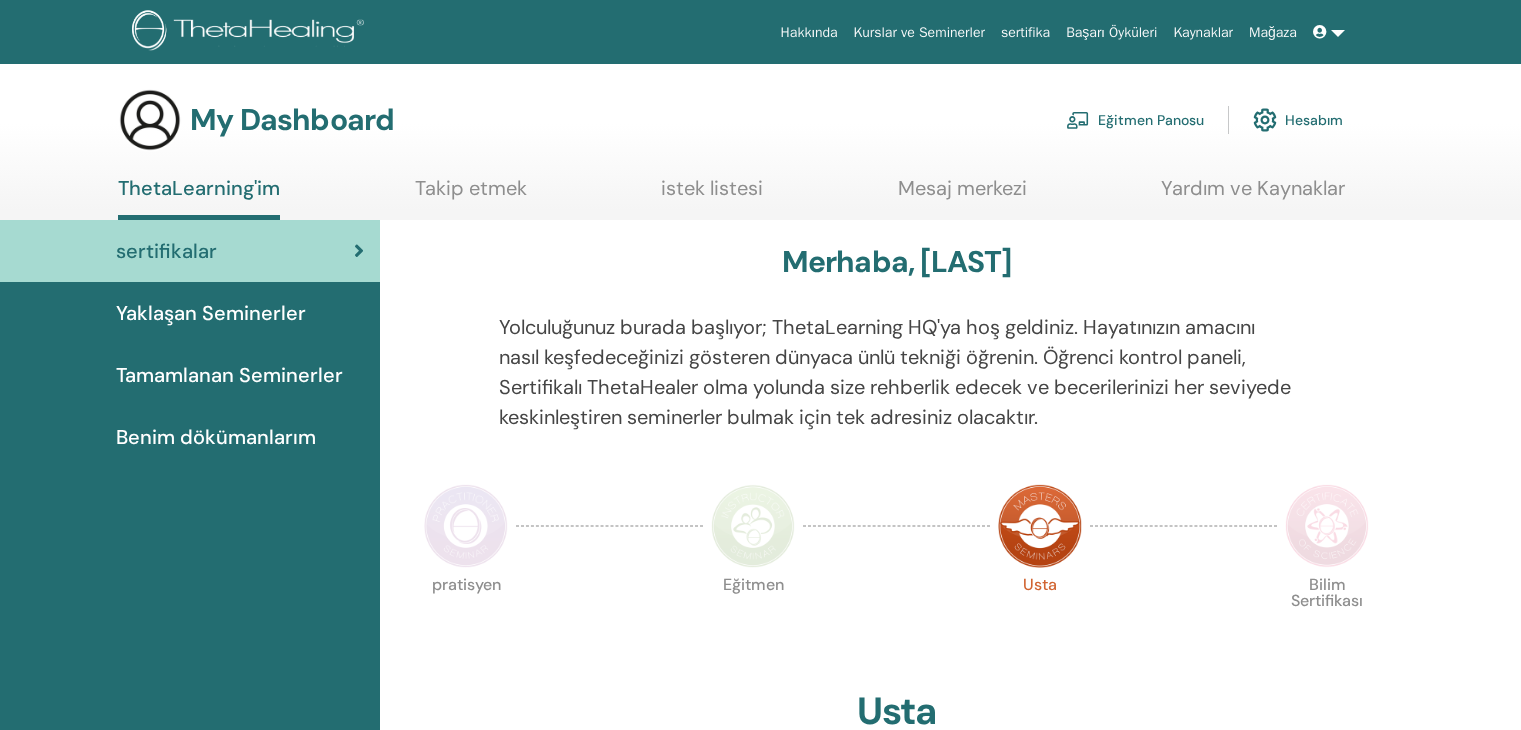 scroll, scrollTop: 0, scrollLeft: 0, axis: both 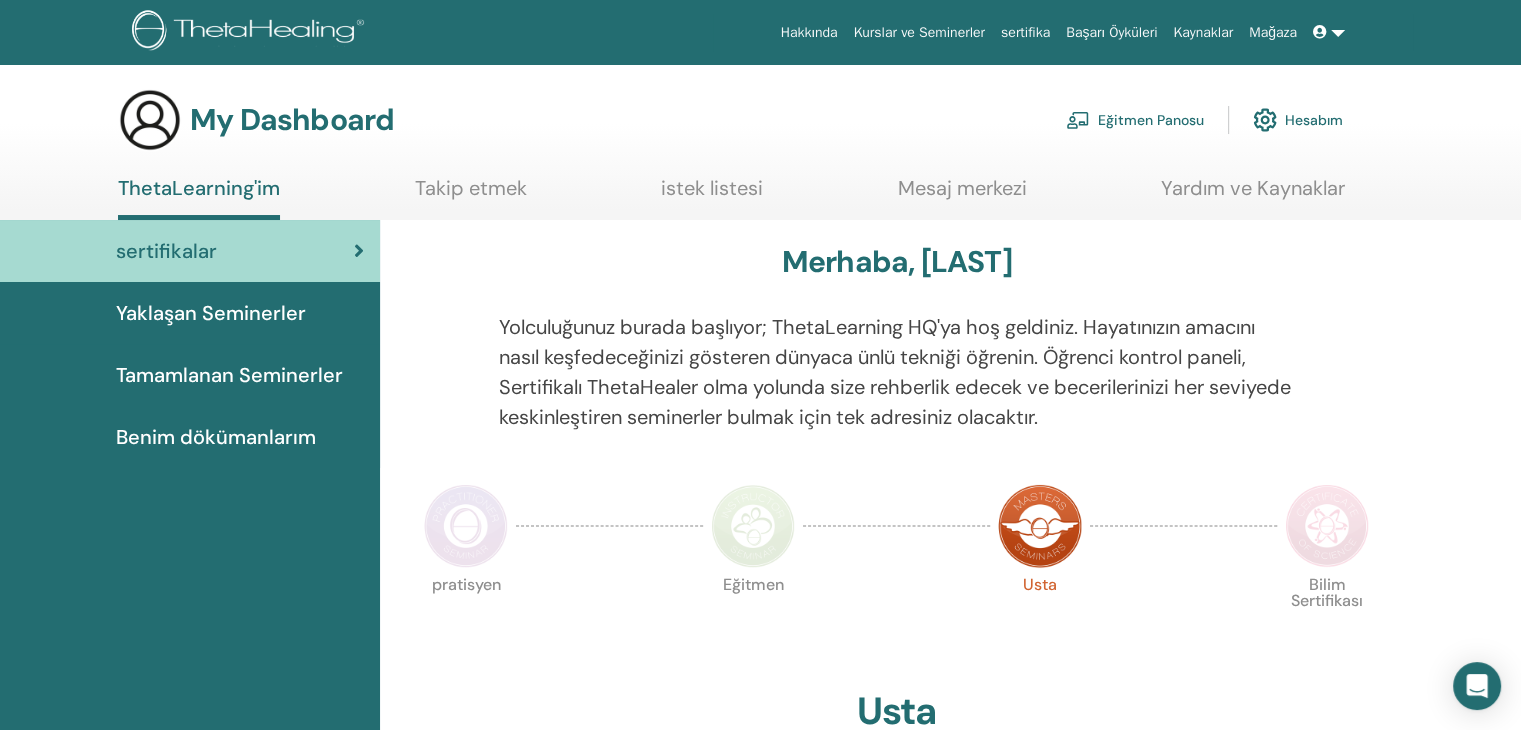 click on "Tamamlanan Seminerler" at bounding box center [229, 375] 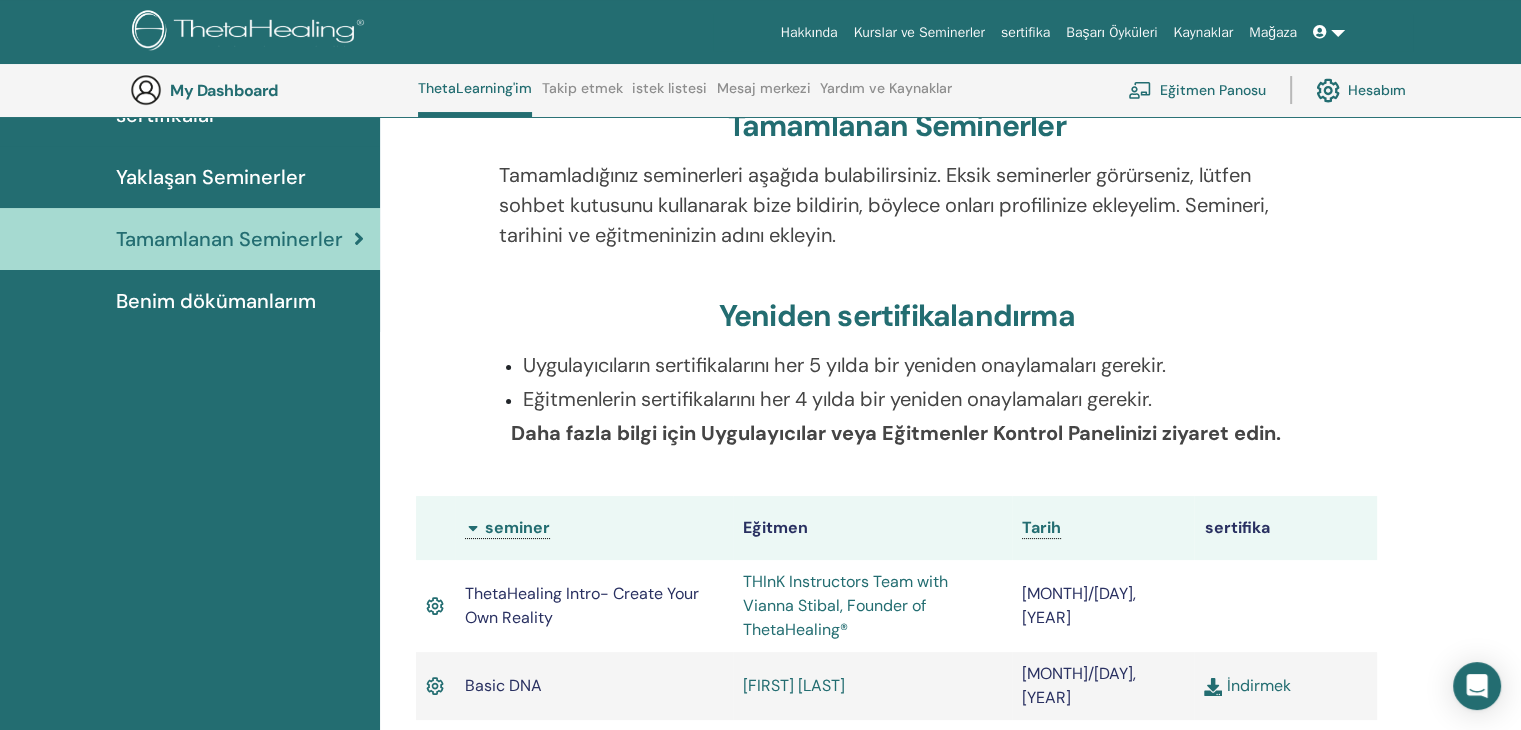 scroll, scrollTop: 0, scrollLeft: 0, axis: both 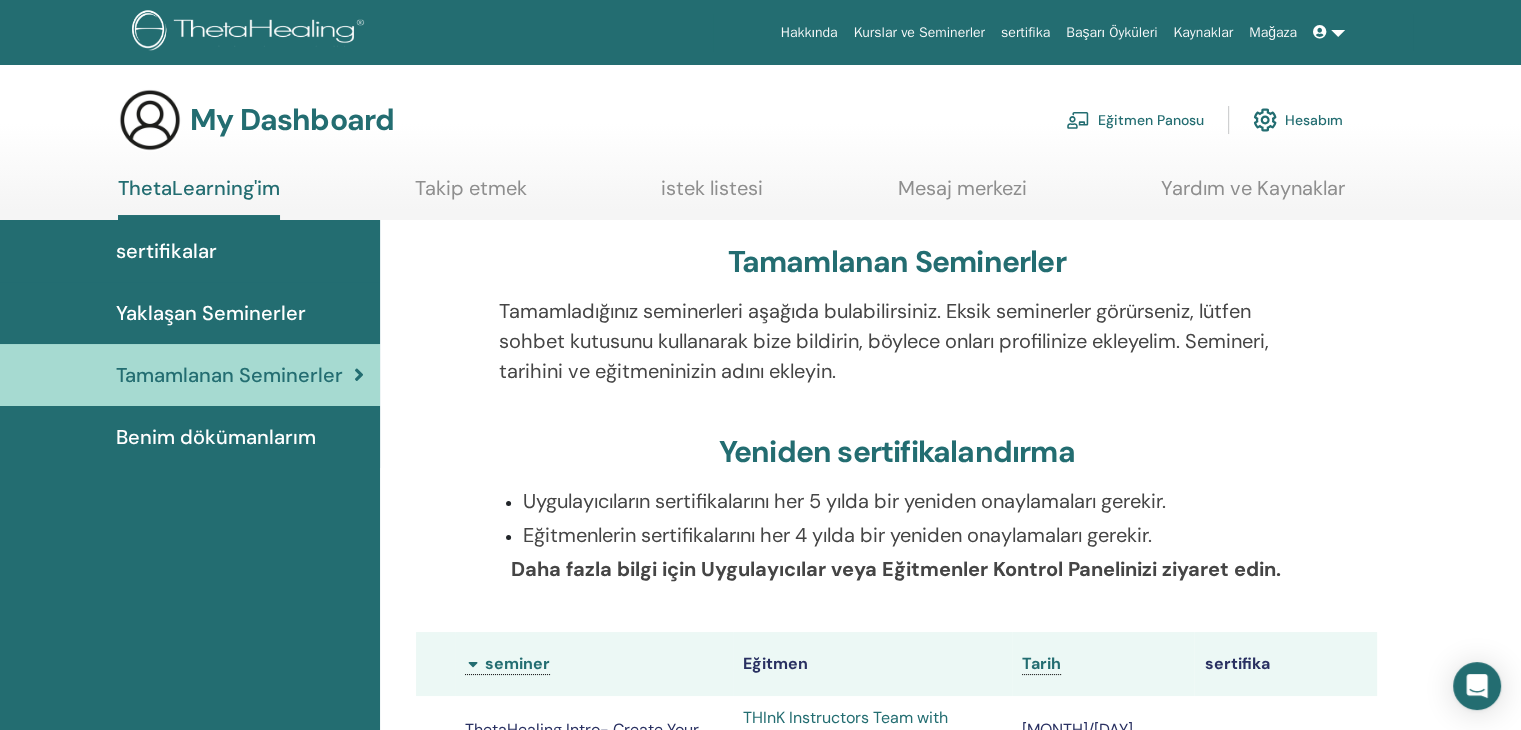 click at bounding box center [1320, 32] 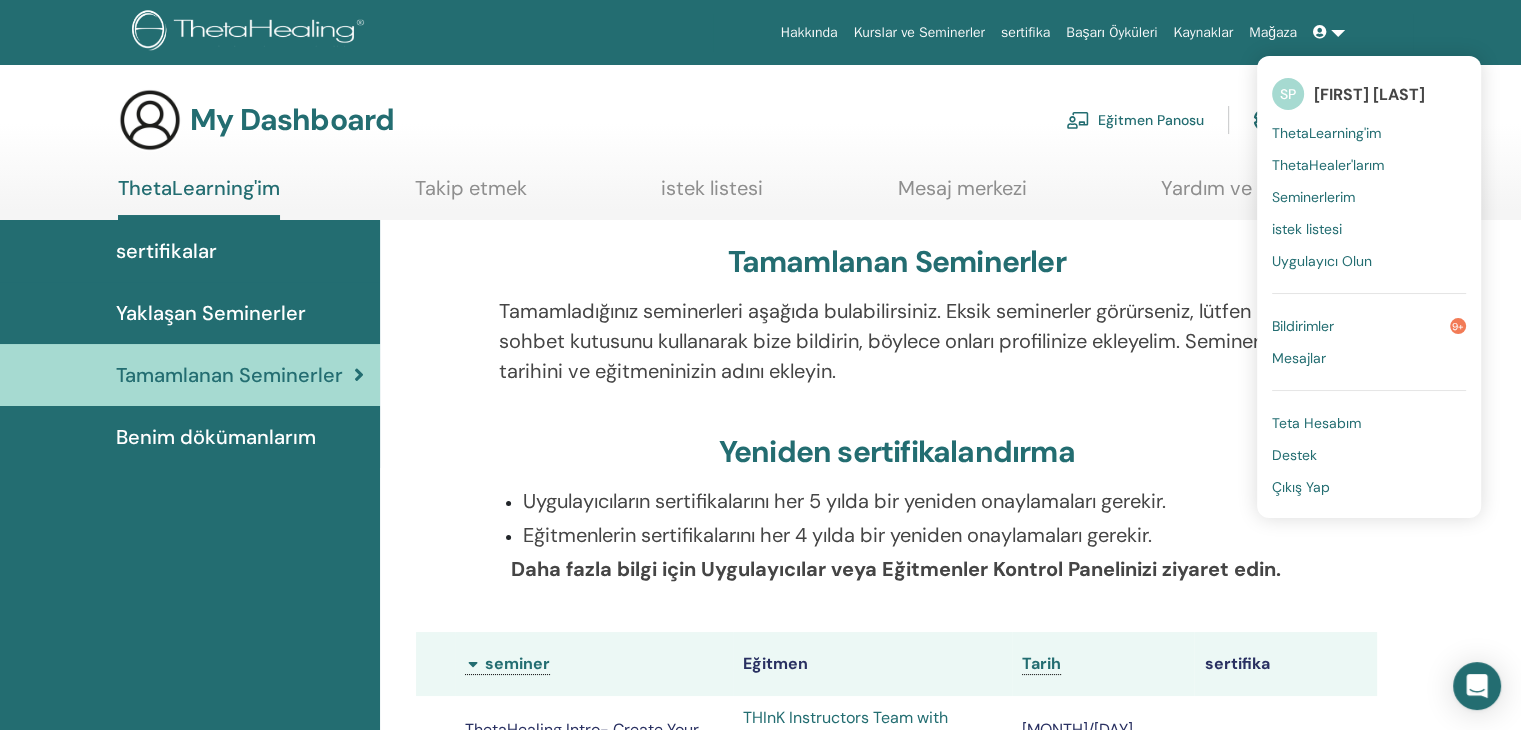 click on "Çıkış Yap" at bounding box center (1301, 487) 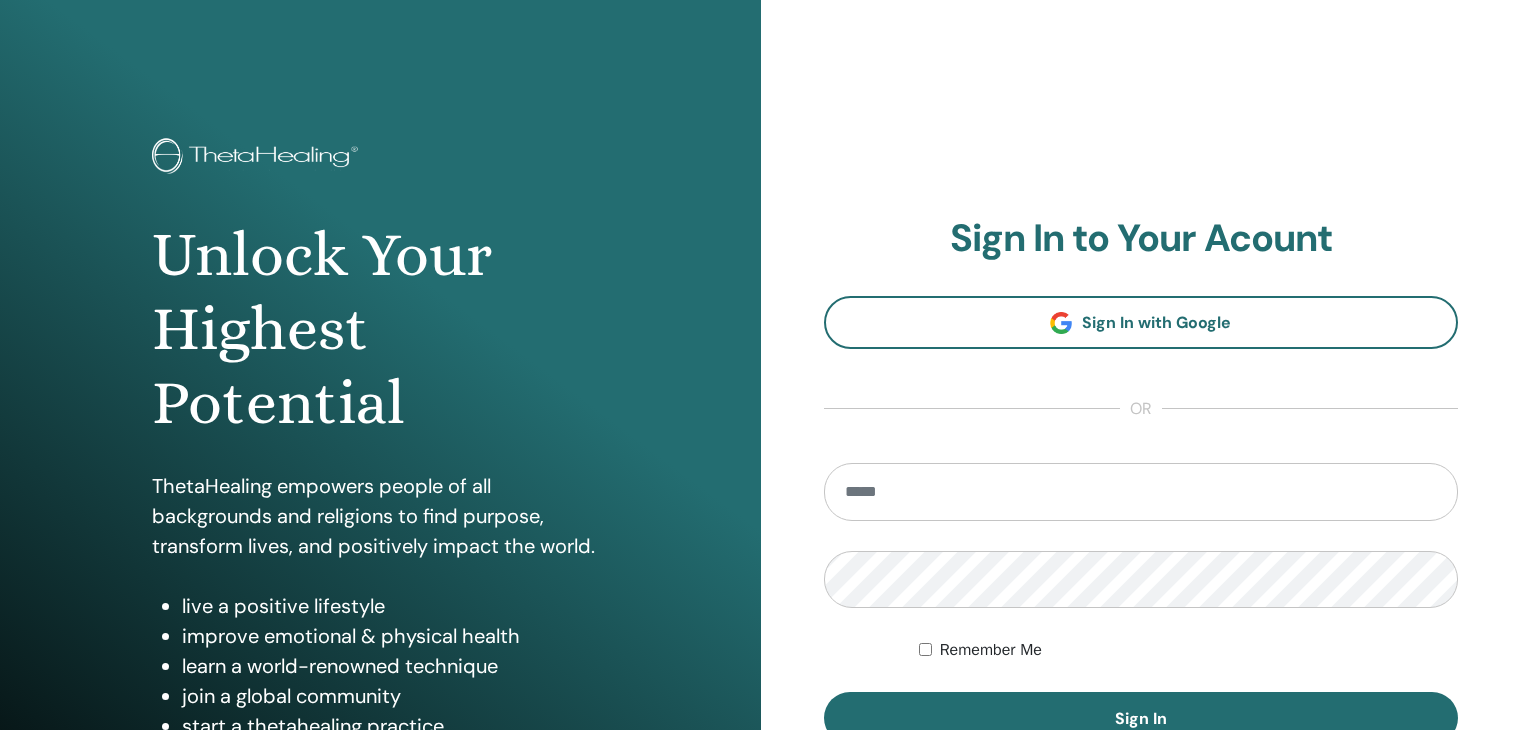 scroll, scrollTop: 0, scrollLeft: 0, axis: both 